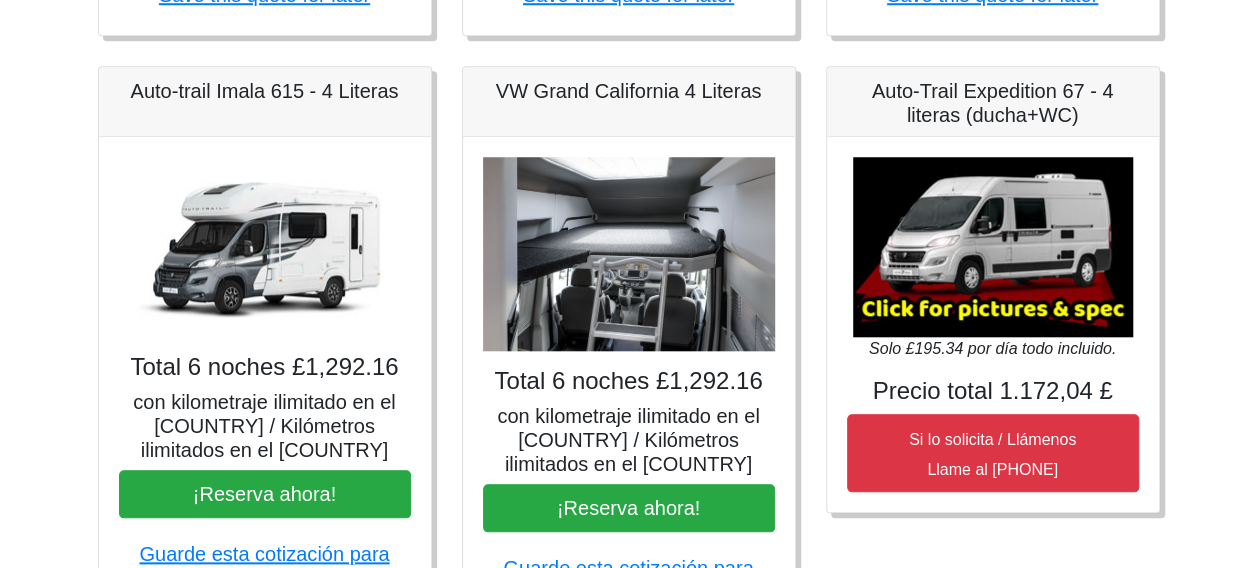 scroll, scrollTop: 766, scrollLeft: 0, axis: vertical 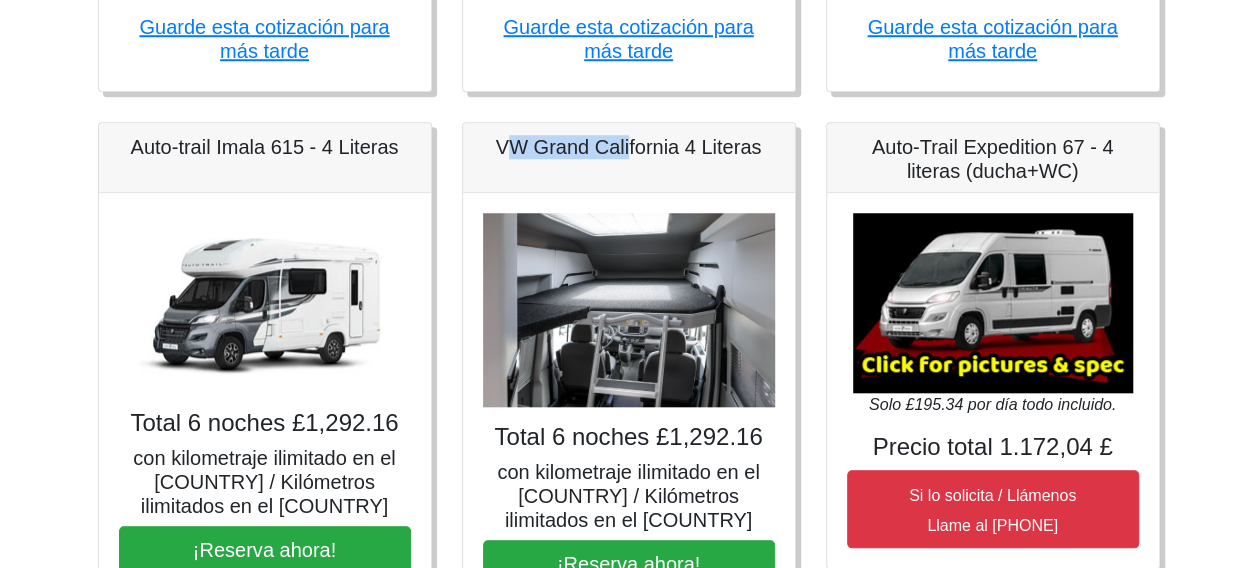 drag, startPoint x: 503, startPoint y: 148, endPoint x: 630, endPoint y: 151, distance: 127.03543 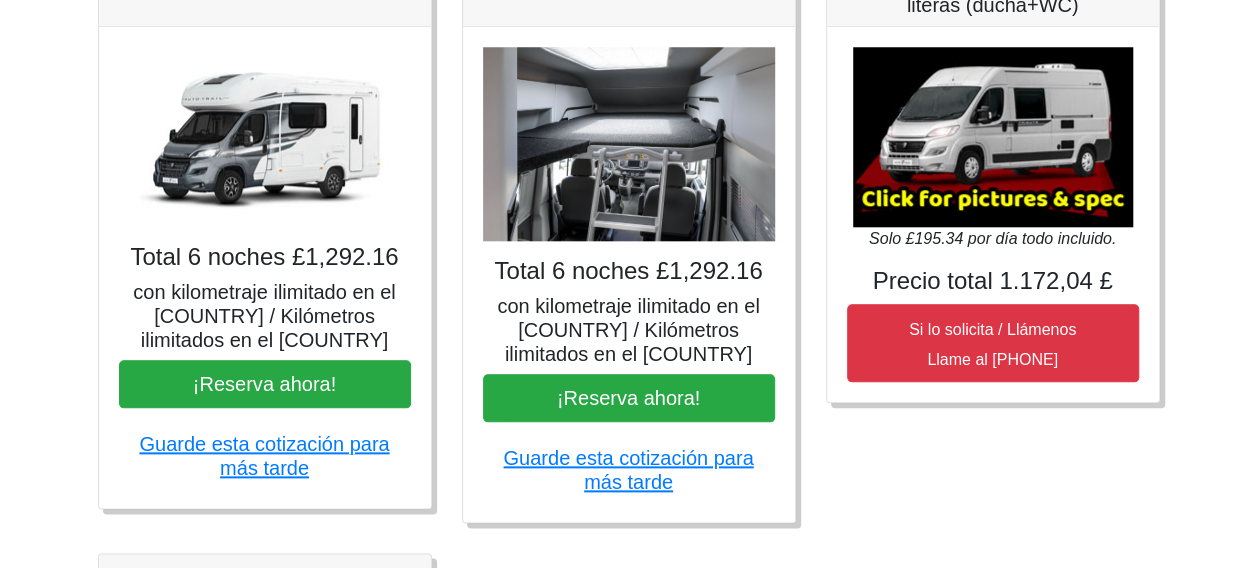 scroll, scrollTop: 1066, scrollLeft: 0, axis: vertical 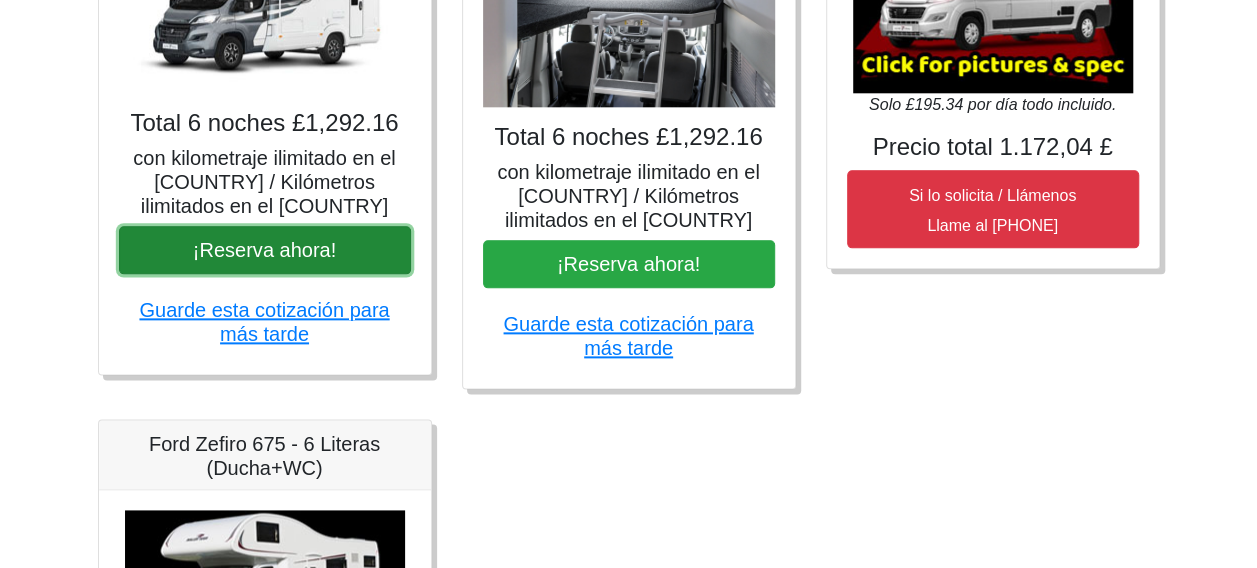 click on "¡Reserva ahora!" at bounding box center (265, 250) 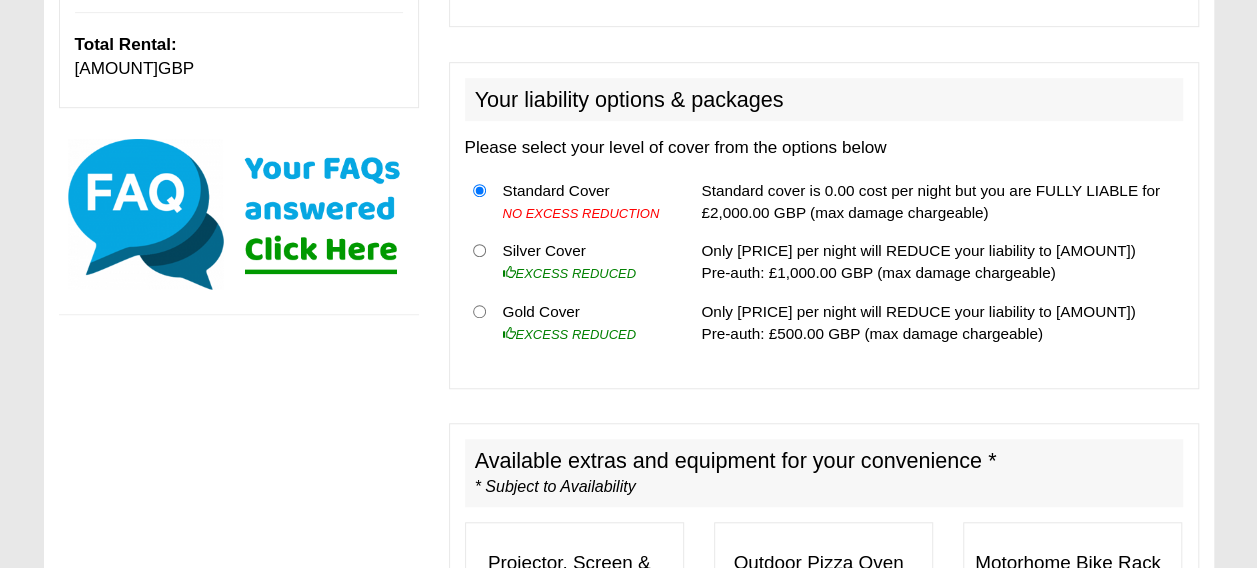 scroll, scrollTop: 600, scrollLeft: 0, axis: vertical 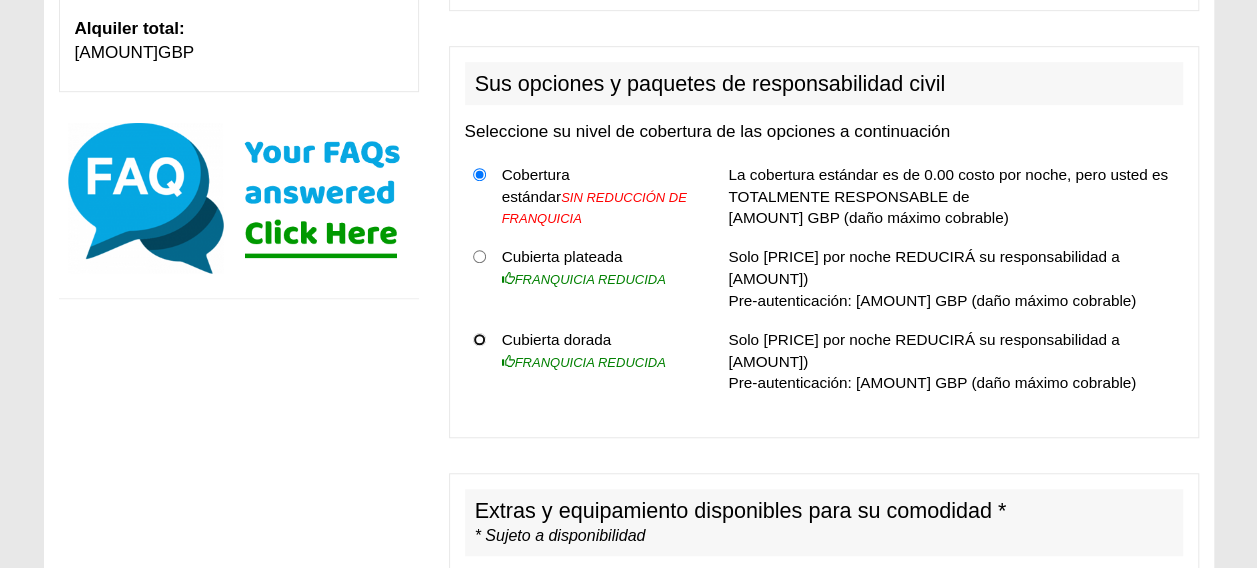 click at bounding box center [479, 339] 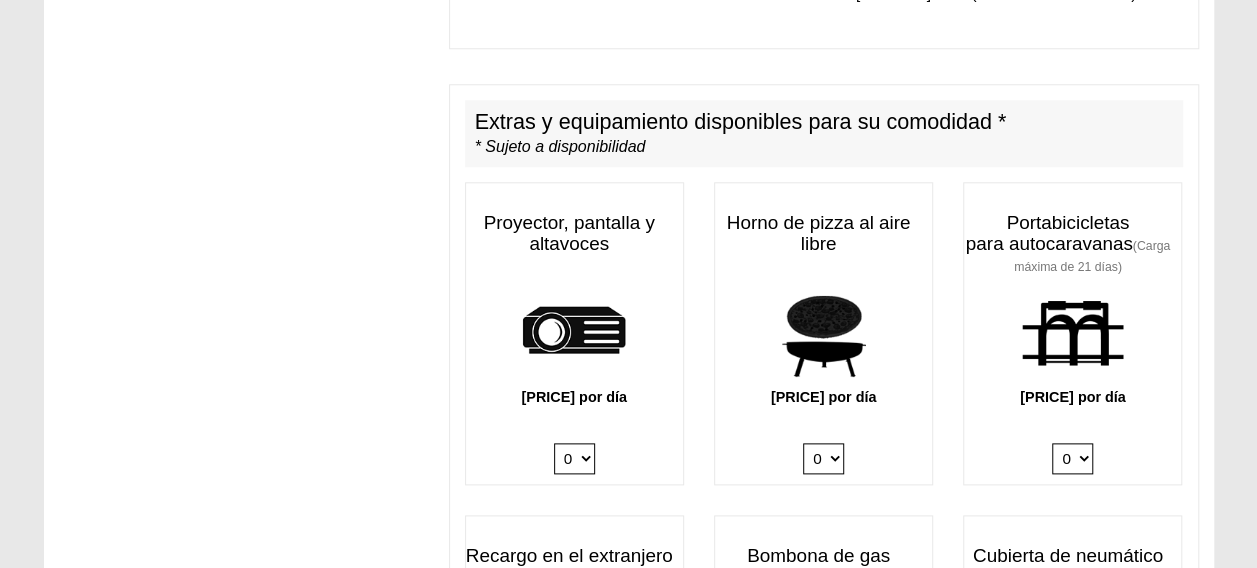 scroll, scrollTop: 1289, scrollLeft: 0, axis: vertical 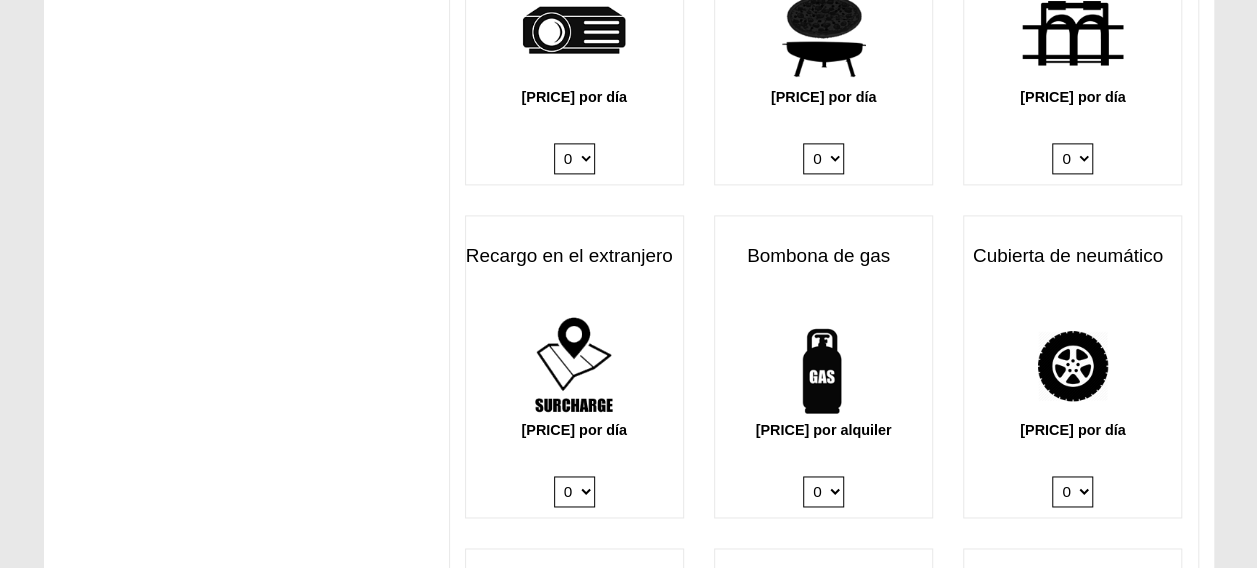 click on "0
1" at bounding box center [823, 491] 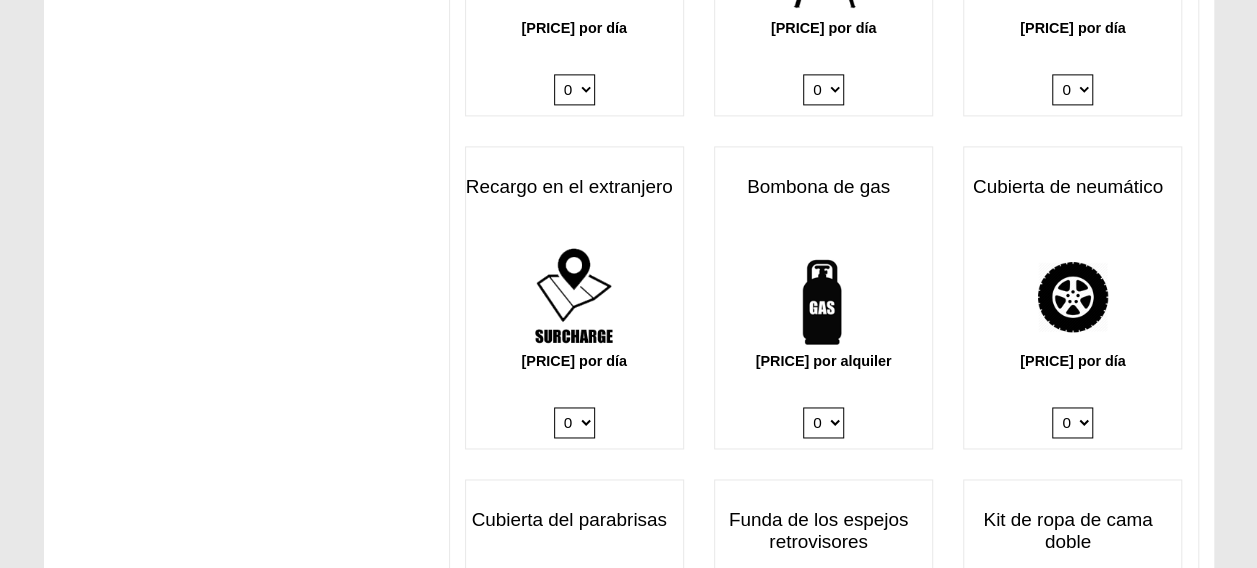 scroll, scrollTop: 1489, scrollLeft: 0, axis: vertical 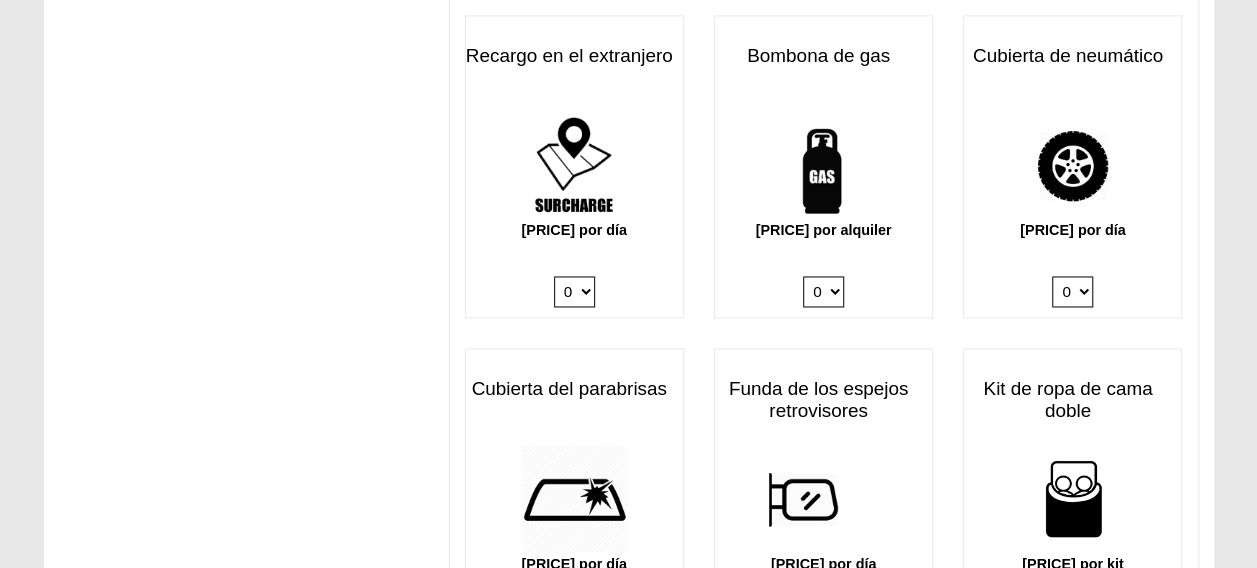 click on "0
1" at bounding box center (1072, 291) 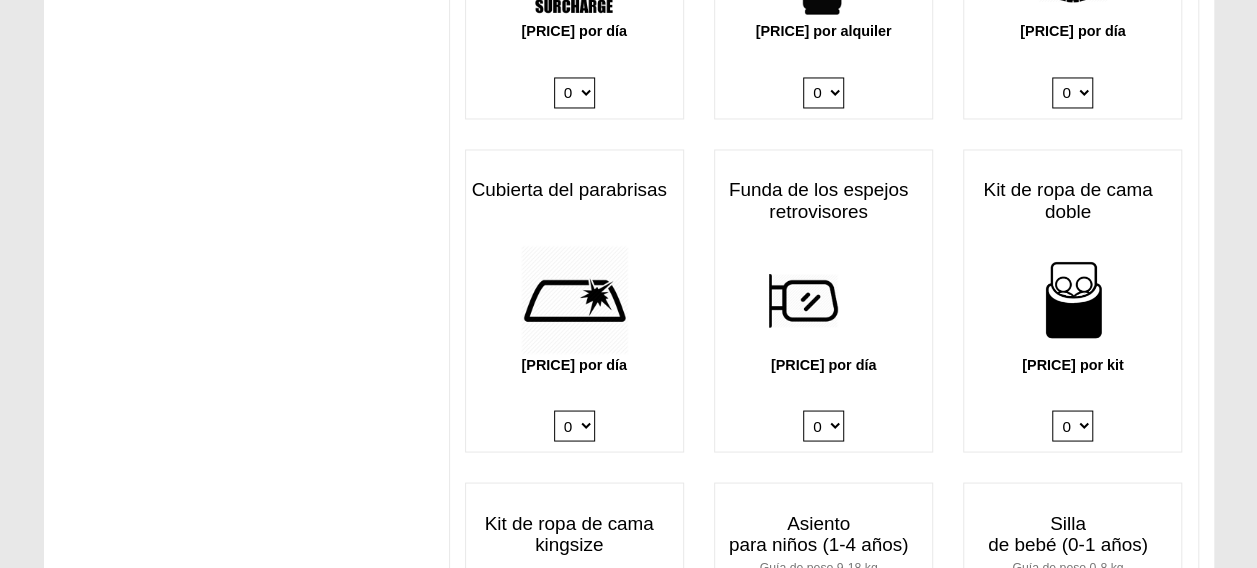 scroll, scrollTop: 1689, scrollLeft: 0, axis: vertical 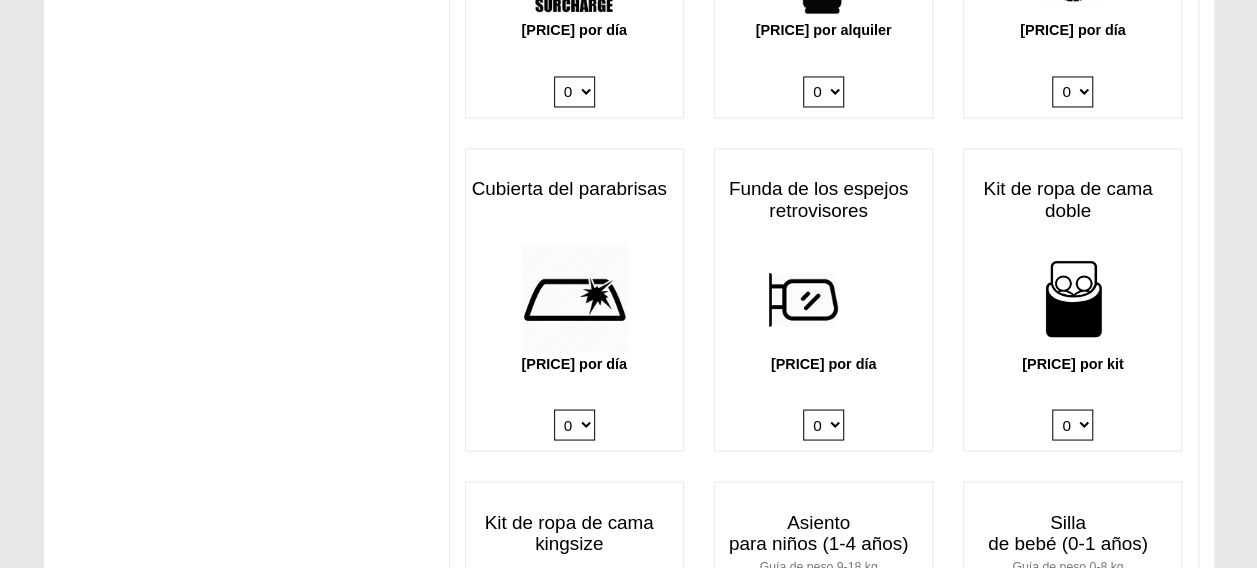click on "0
1" at bounding box center (574, 424) 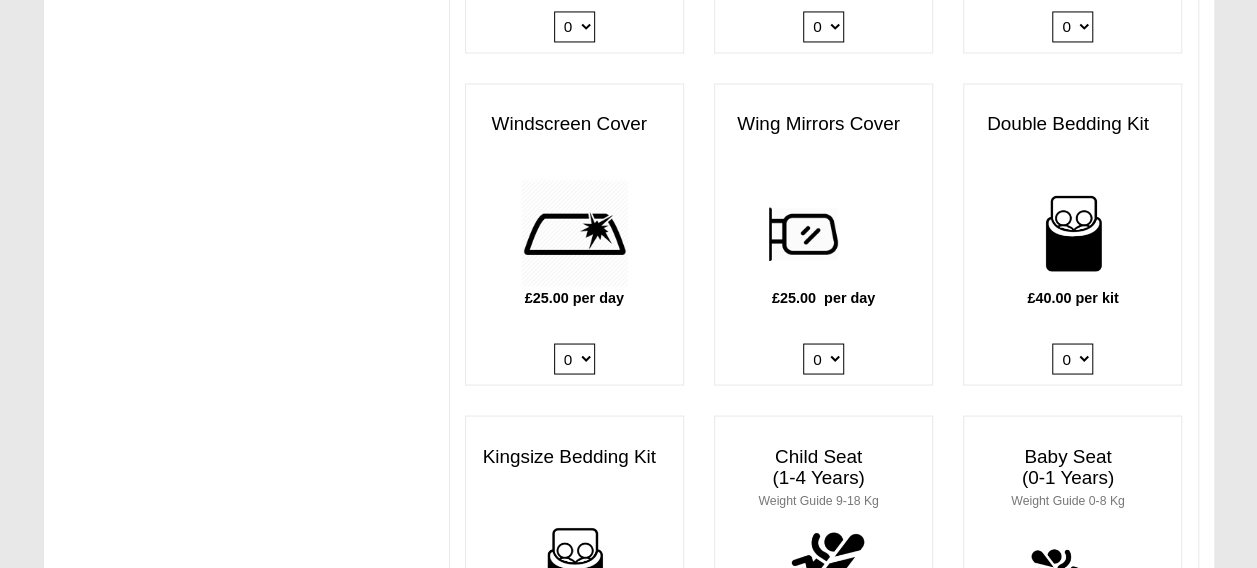 scroll, scrollTop: 1645, scrollLeft: 0, axis: vertical 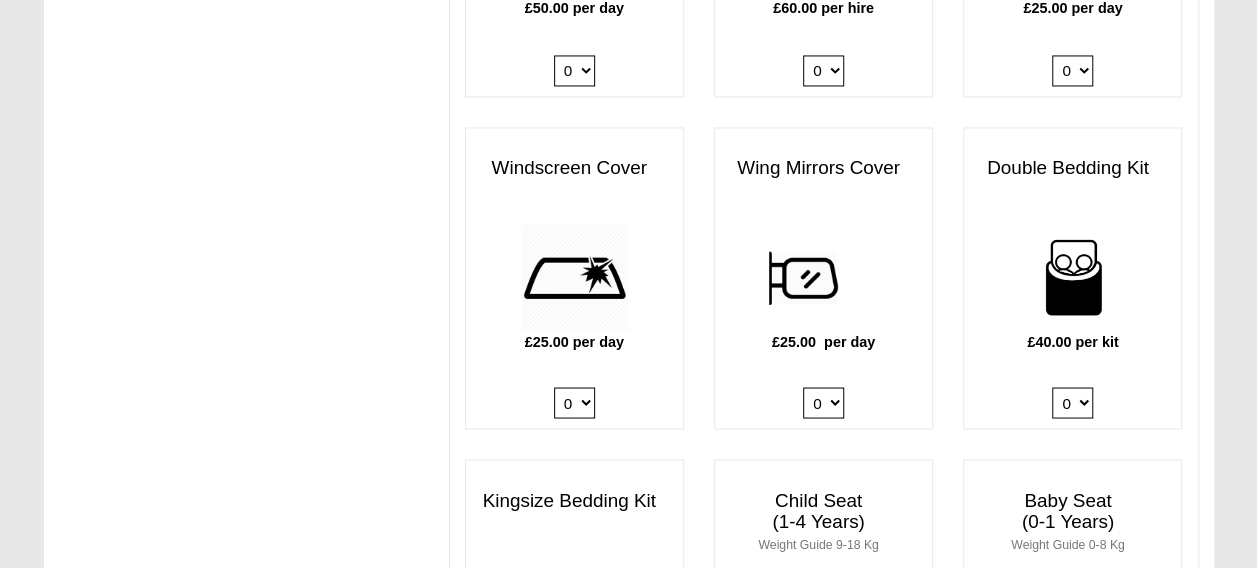 click on "0
1" at bounding box center (823, 402) 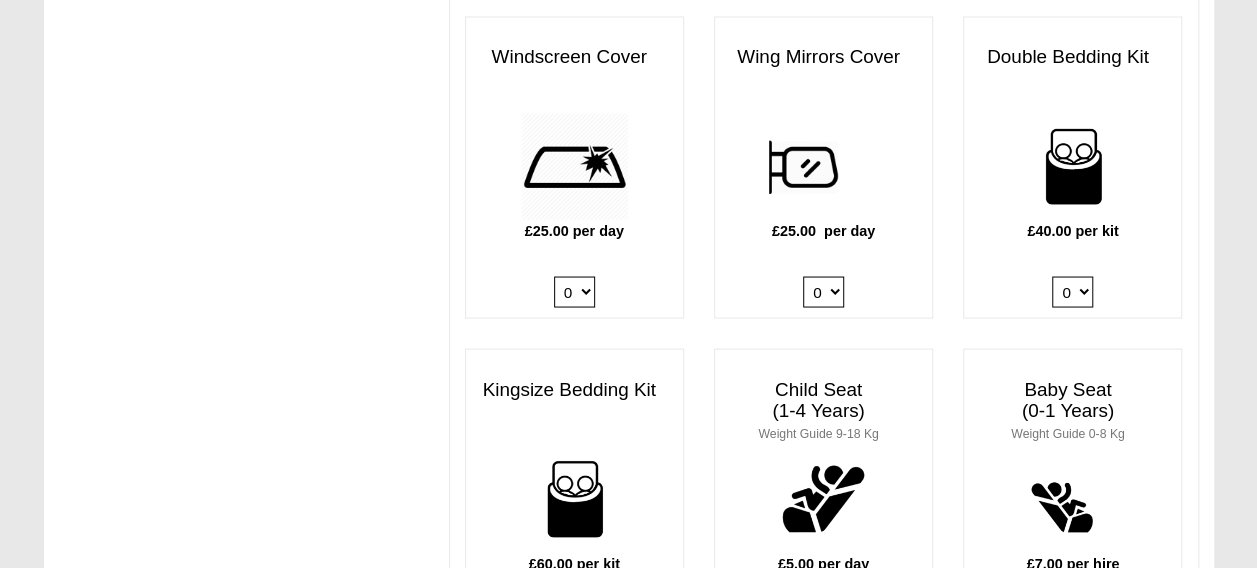 scroll, scrollTop: 1845, scrollLeft: 0, axis: vertical 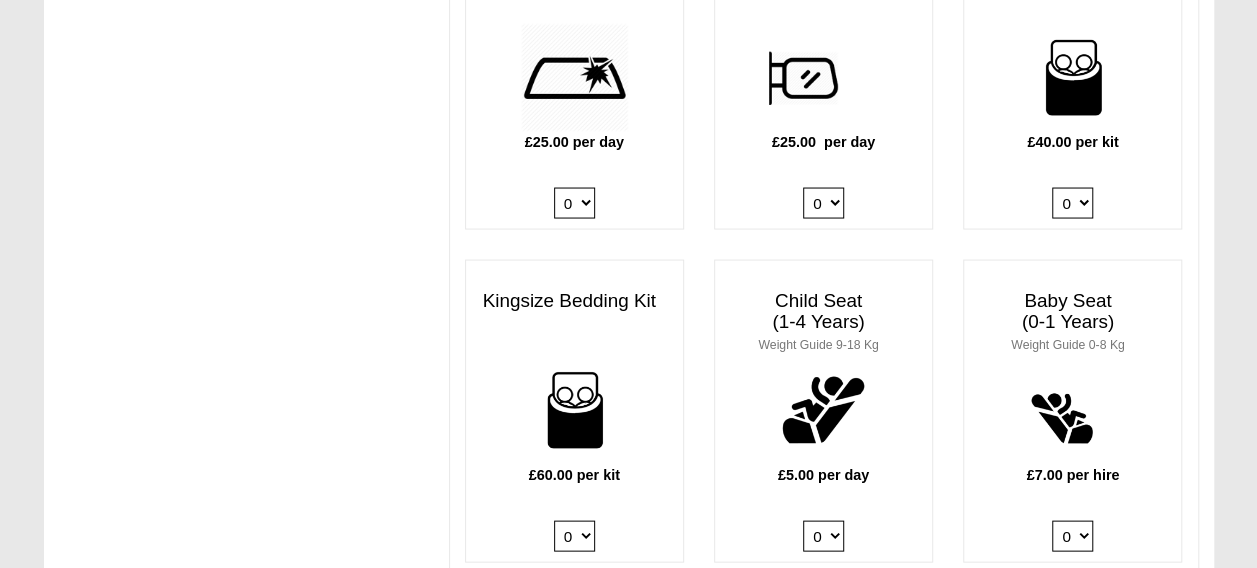 click on "0
1
2
3
4" at bounding box center [574, 535] 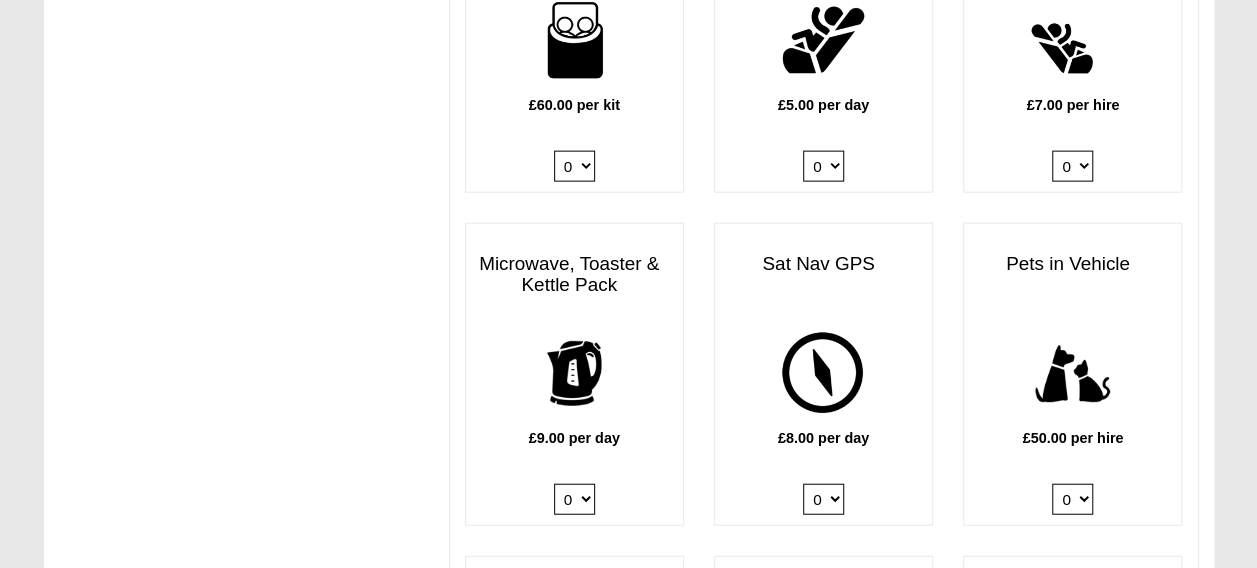 scroll, scrollTop: 2245, scrollLeft: 0, axis: vertical 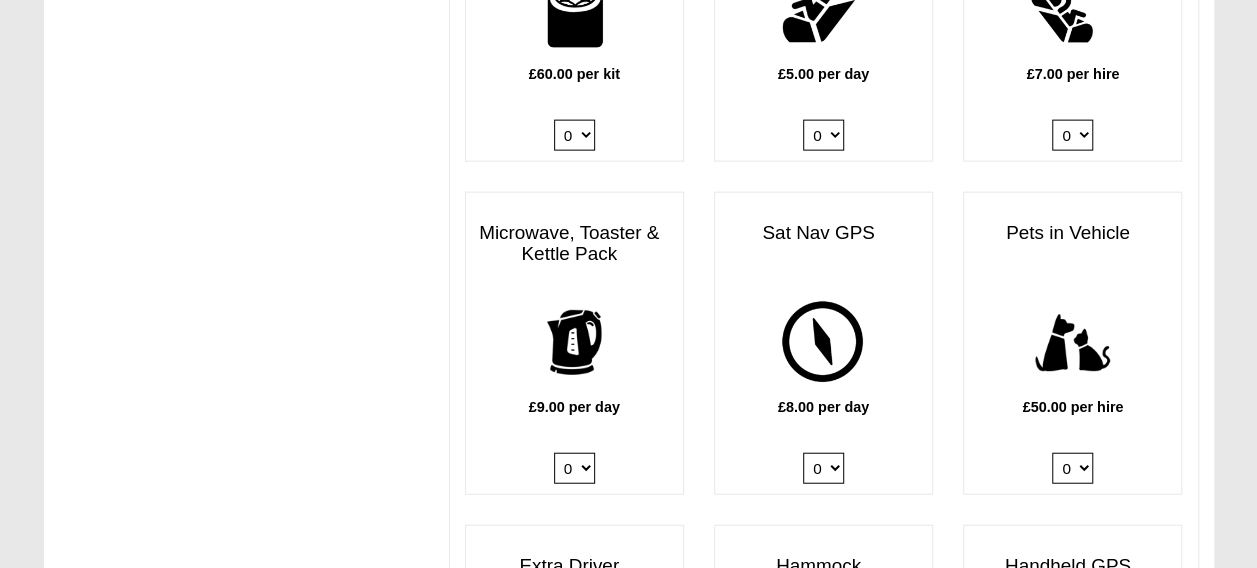 click on "0
1" at bounding box center [574, 468] 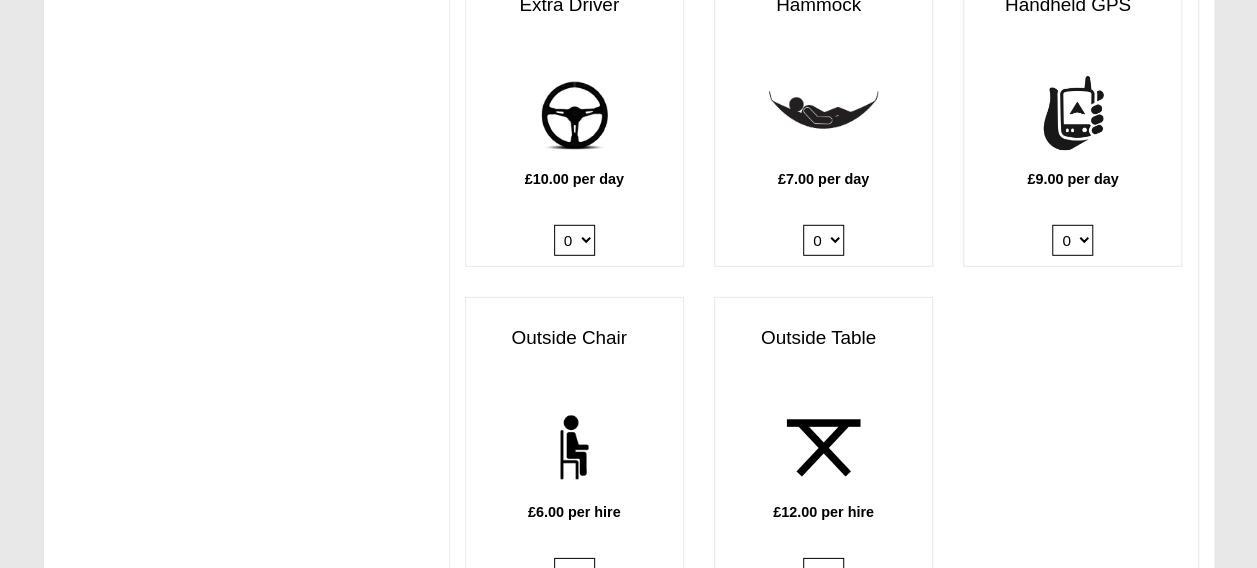 scroll, scrollTop: 2845, scrollLeft: 0, axis: vertical 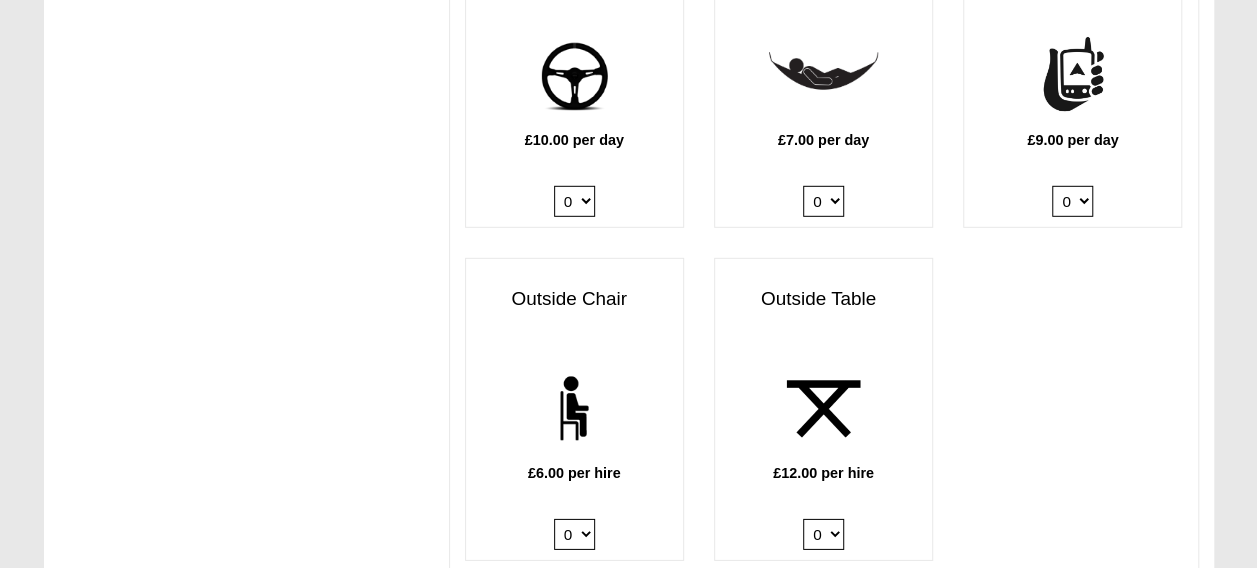 click on "0
1" at bounding box center [574, 201] 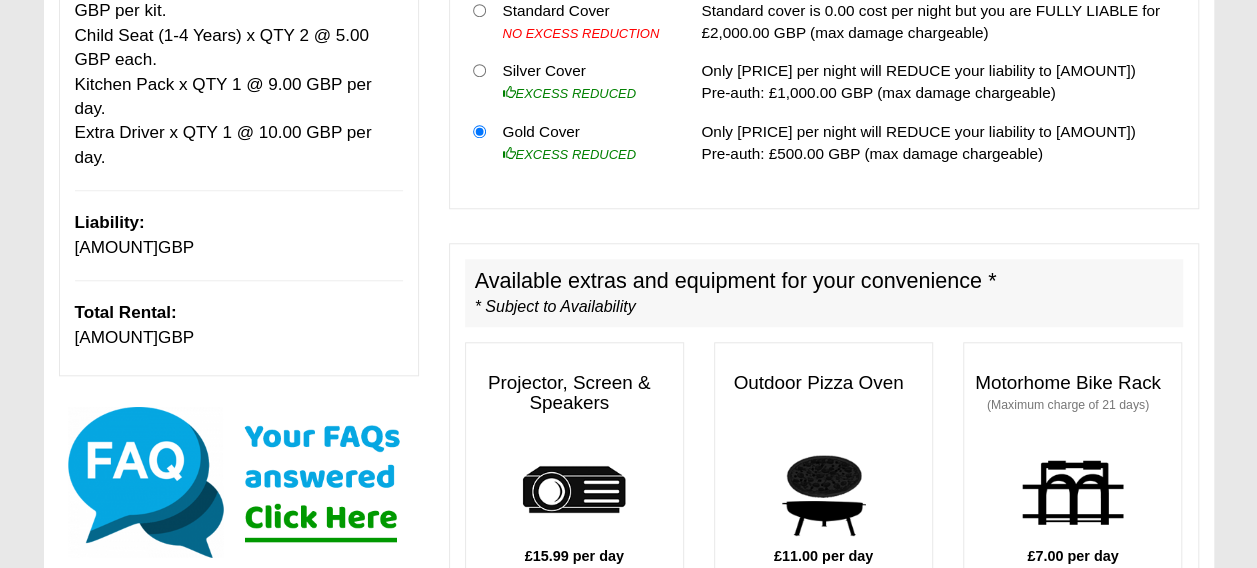 scroll, scrollTop: 862, scrollLeft: 0, axis: vertical 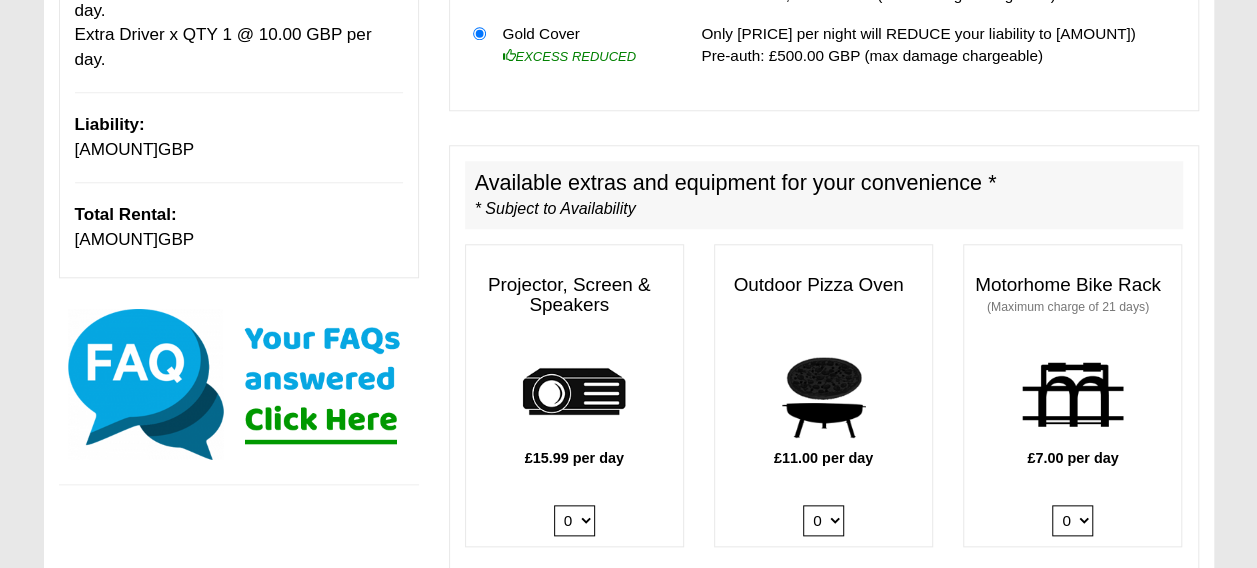 drag, startPoint x: 170, startPoint y: 188, endPoint x: 74, endPoint y: 186, distance: 96.02083 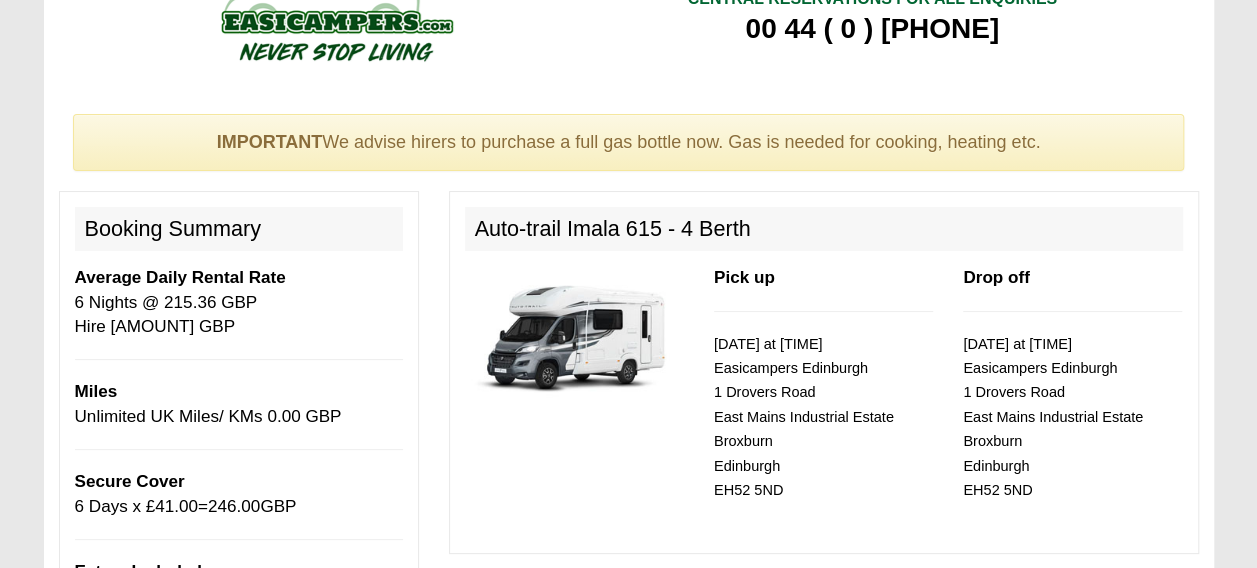 scroll, scrollTop: 0, scrollLeft: 0, axis: both 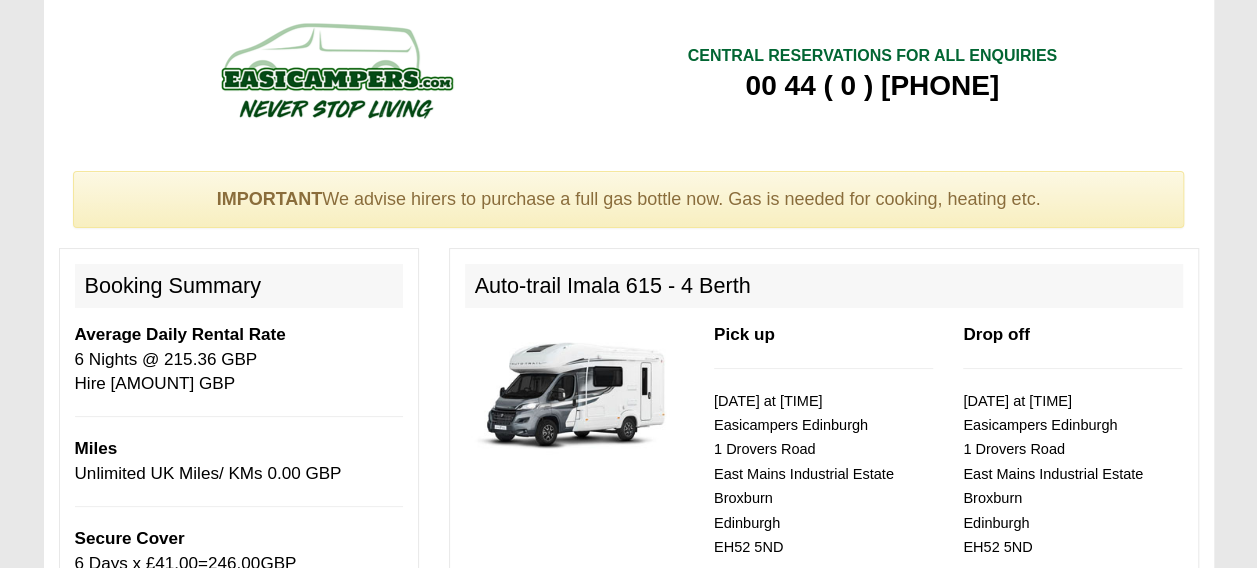 drag, startPoint x: 1040, startPoint y: 86, endPoint x: 701, endPoint y: 84, distance: 339.0059 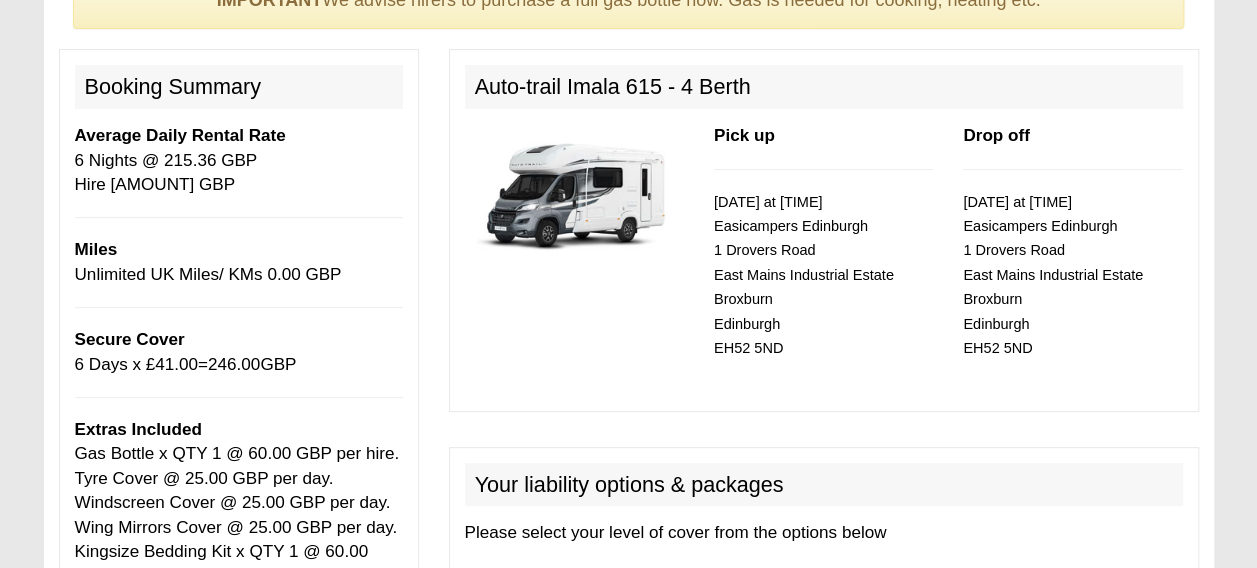 scroll, scrollTop: 200, scrollLeft: 0, axis: vertical 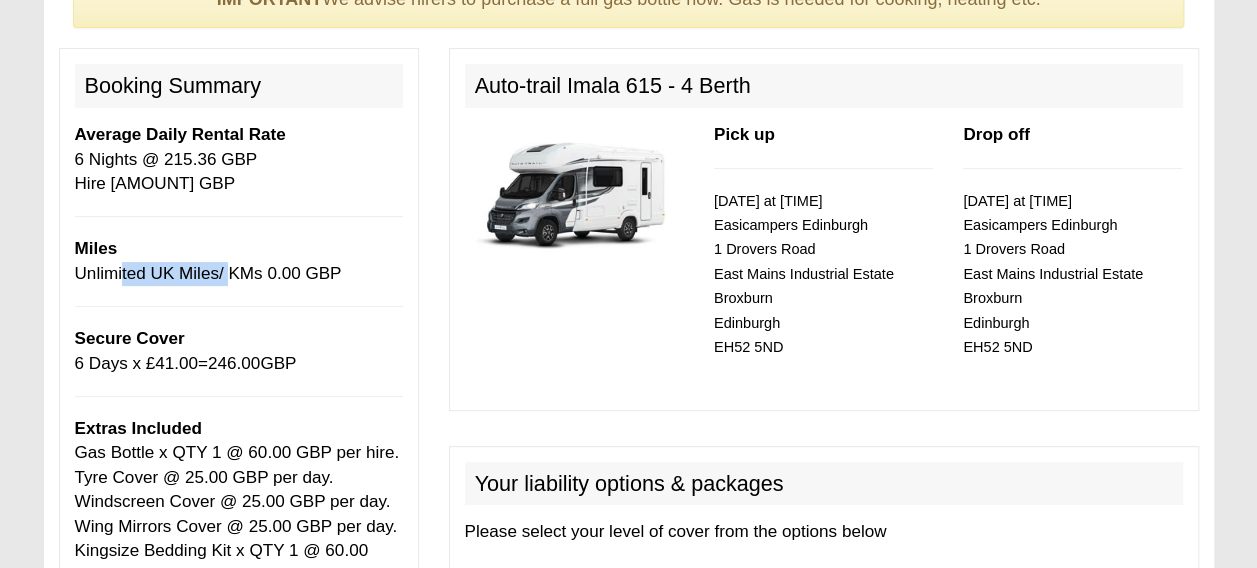 drag, startPoint x: 114, startPoint y: 279, endPoint x: 222, endPoint y: 274, distance: 108.11568 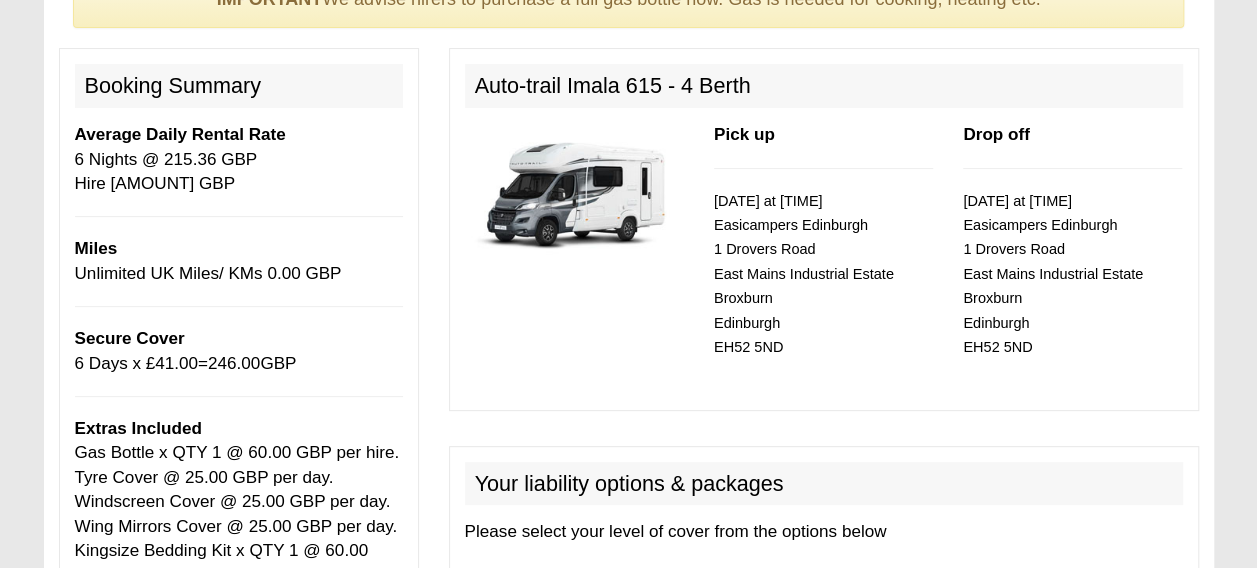 drag, startPoint x: 222, startPoint y: 274, endPoint x: 130, endPoint y: 140, distance: 162.5423 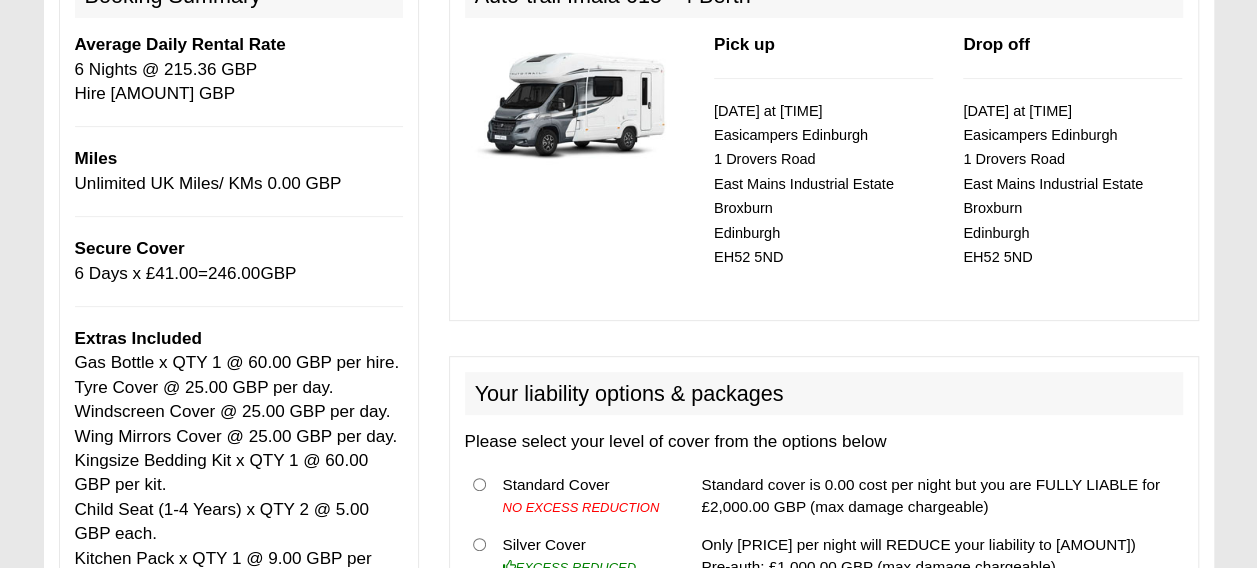 scroll, scrollTop: 400, scrollLeft: 0, axis: vertical 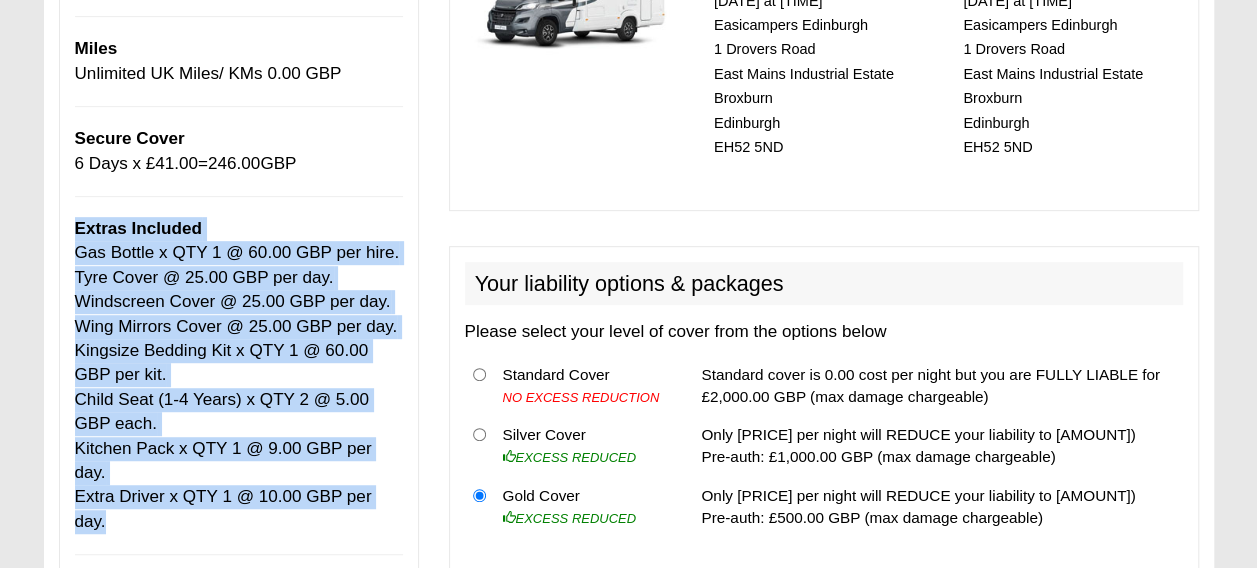 drag, startPoint x: 398, startPoint y: 468, endPoint x: 68, endPoint y: 227, distance: 408.6331 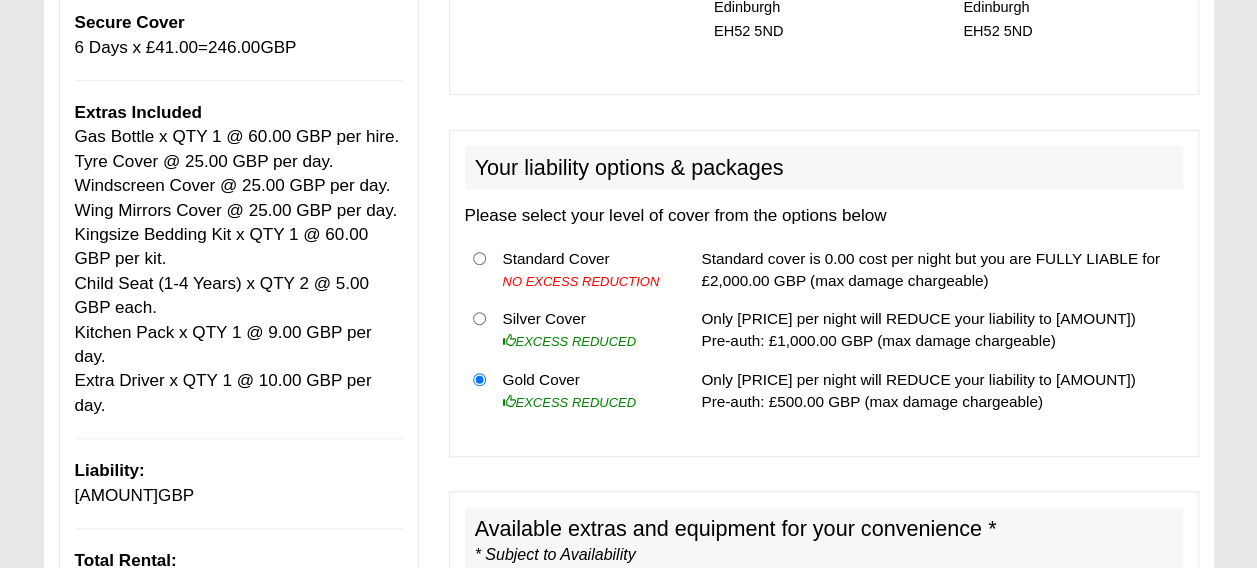 scroll, scrollTop: 600, scrollLeft: 0, axis: vertical 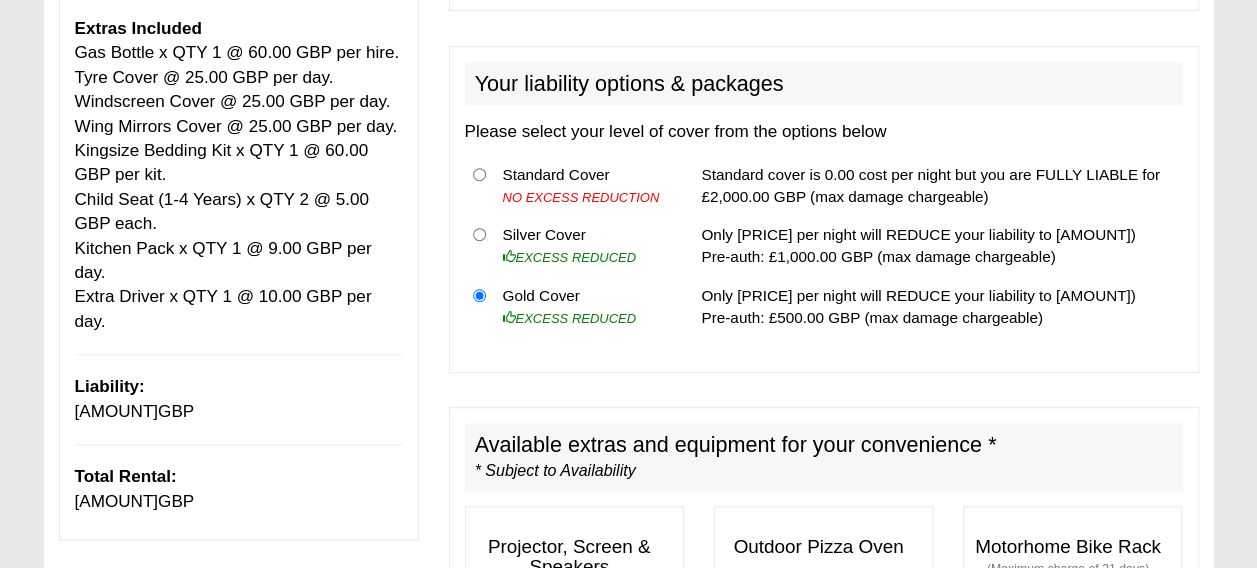 drag, startPoint x: 184, startPoint y: 362, endPoint x: 58, endPoint y: 325, distance: 131.32022 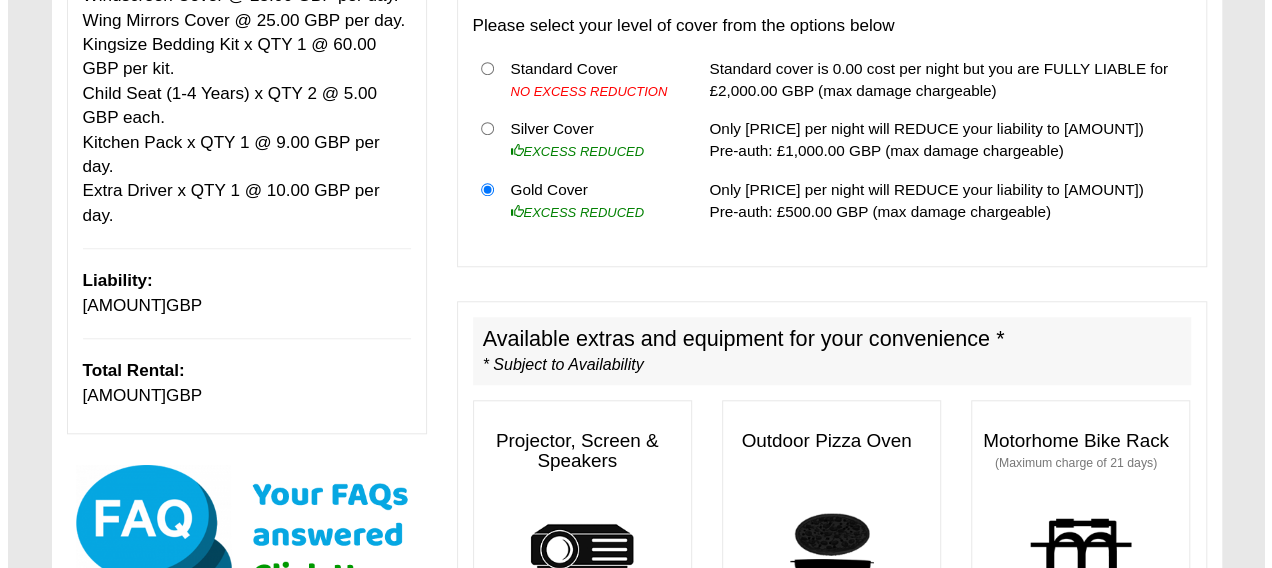 scroll, scrollTop: 1000, scrollLeft: 0, axis: vertical 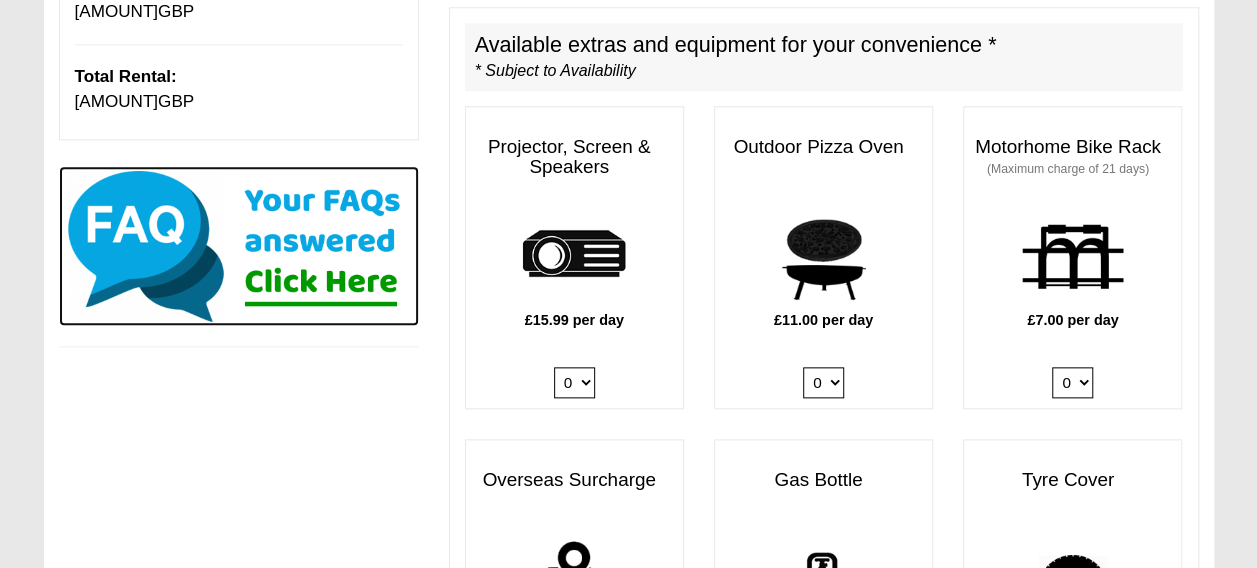 click at bounding box center [239, 246] 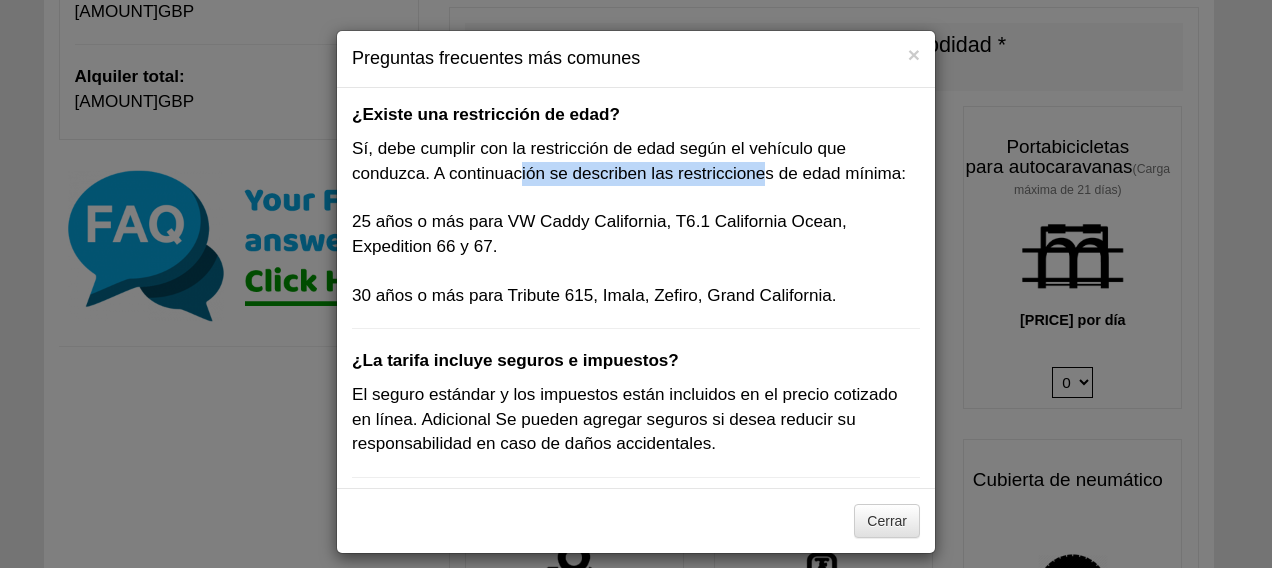 drag, startPoint x: 610, startPoint y: 174, endPoint x: 752, endPoint y: 180, distance: 142.12671 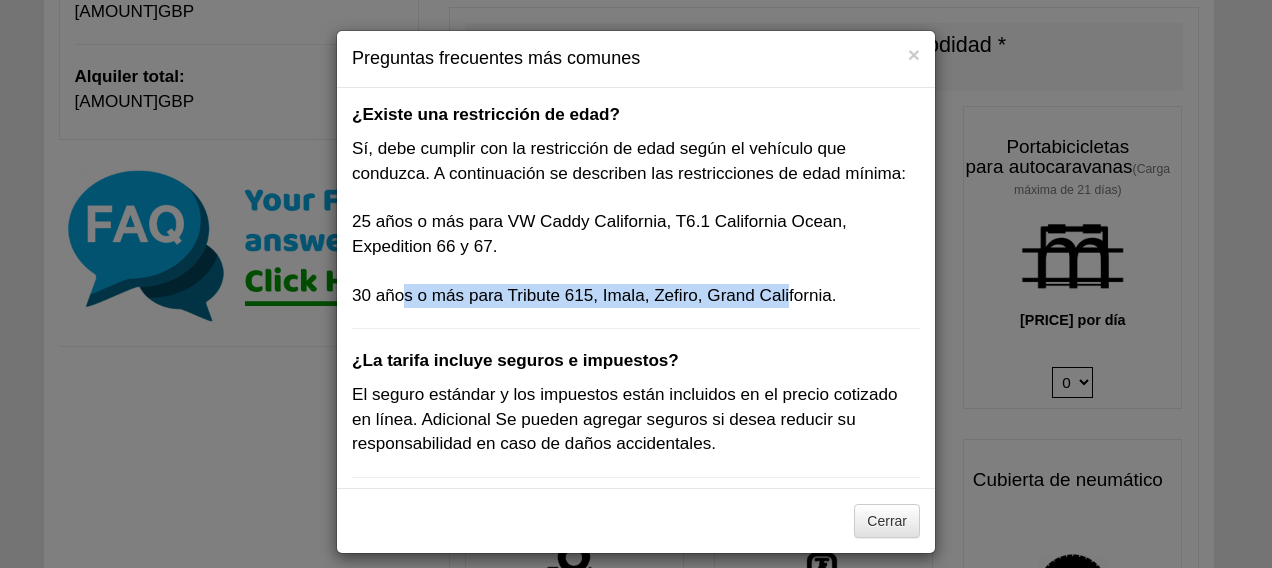 drag, startPoint x: 388, startPoint y: 291, endPoint x: 774, endPoint y: 297, distance: 386.04663 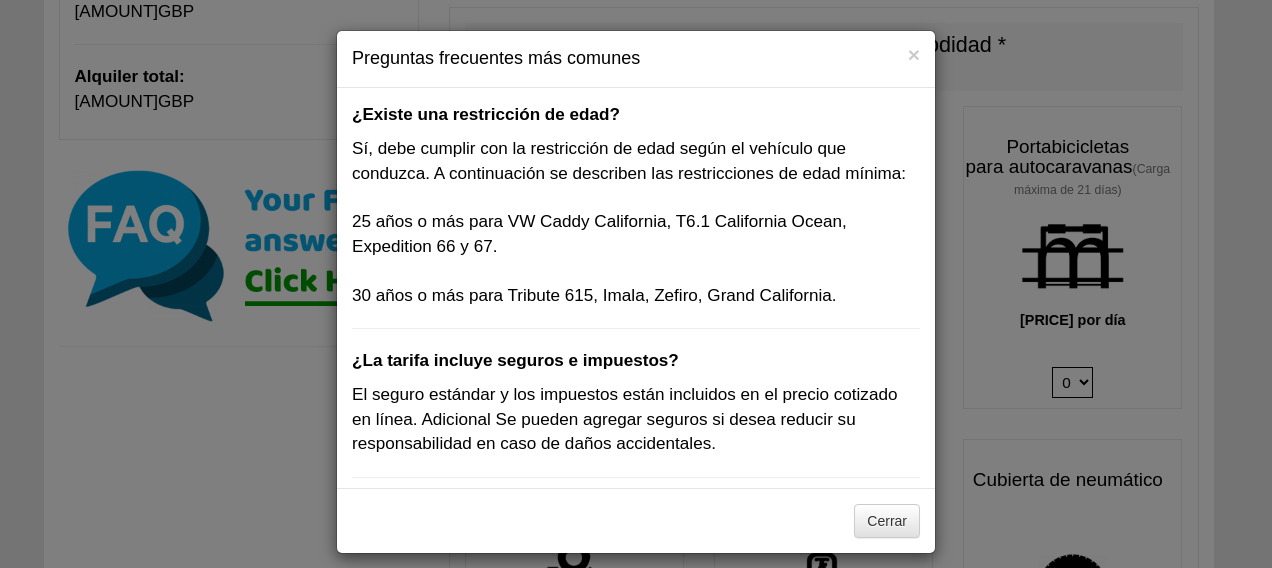 drag, startPoint x: 774, startPoint y: 297, endPoint x: 630, endPoint y: 230, distance: 158.8238 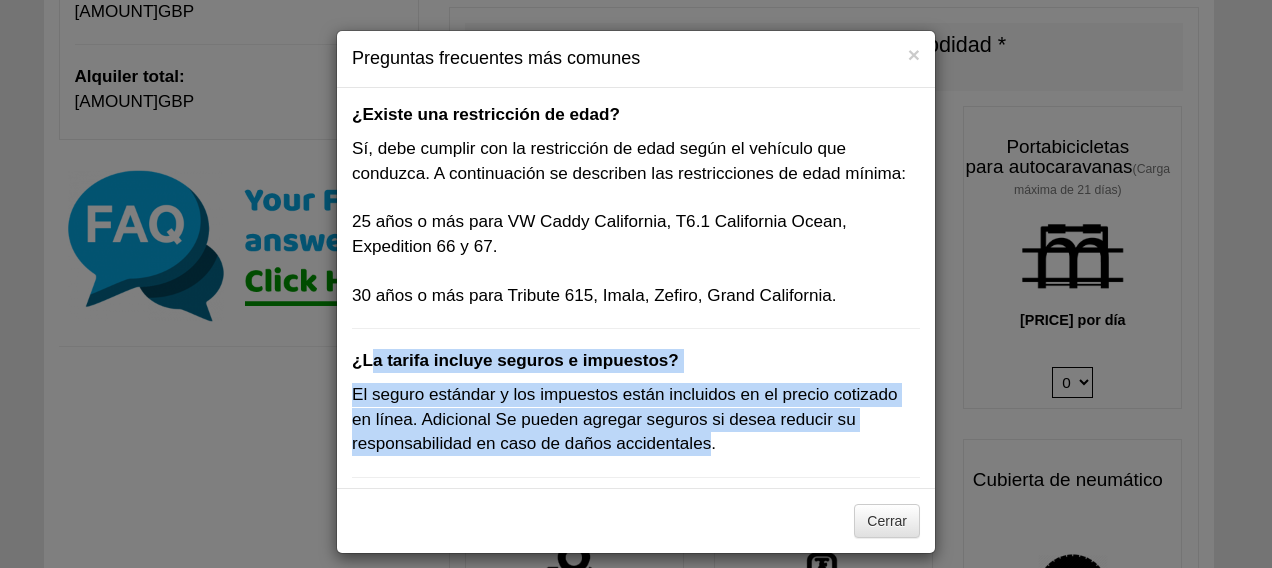 drag, startPoint x: 362, startPoint y: 352, endPoint x: 697, endPoint y: 448, distance: 348.48386 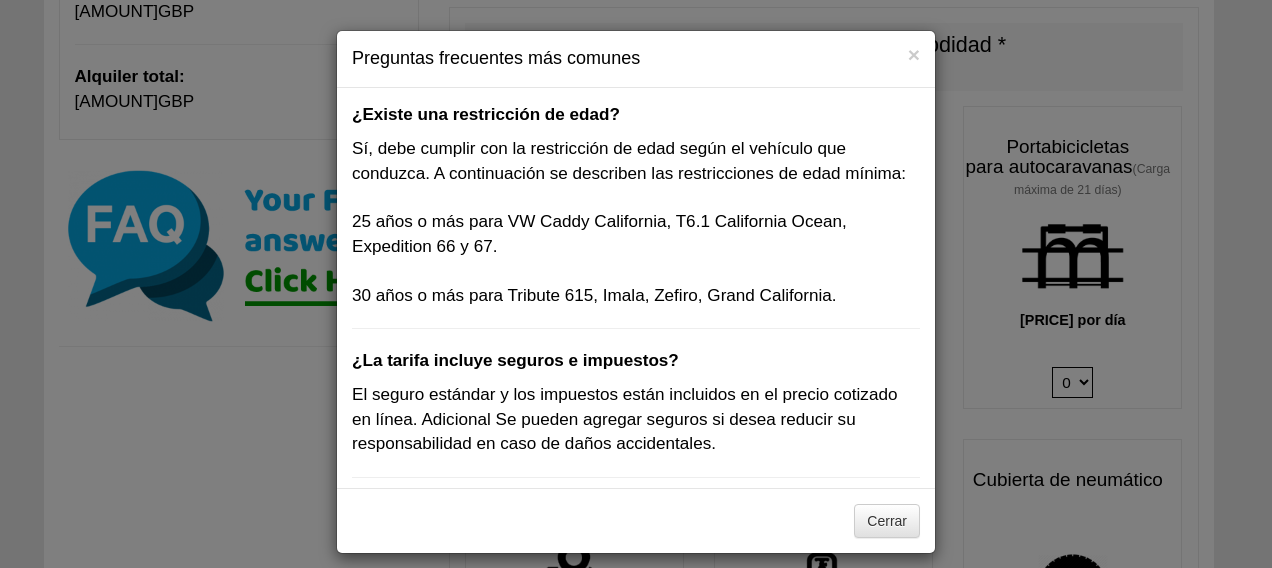drag, startPoint x: 697, startPoint y: 448, endPoint x: 734, endPoint y: 429, distance: 41.59327 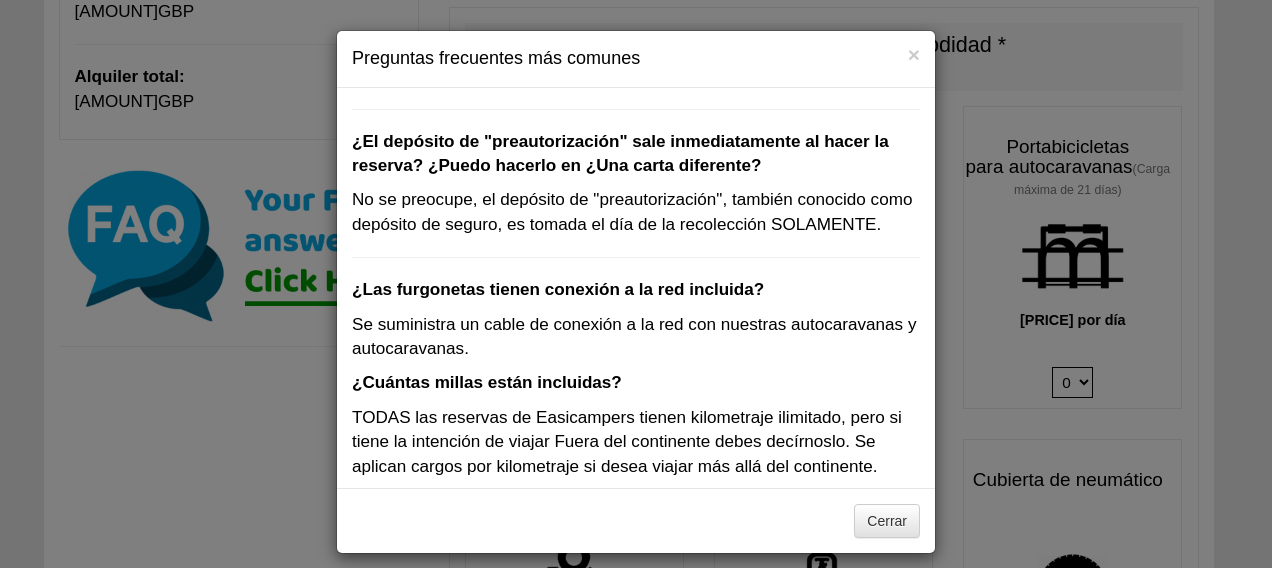 scroll, scrollTop: 400, scrollLeft: 0, axis: vertical 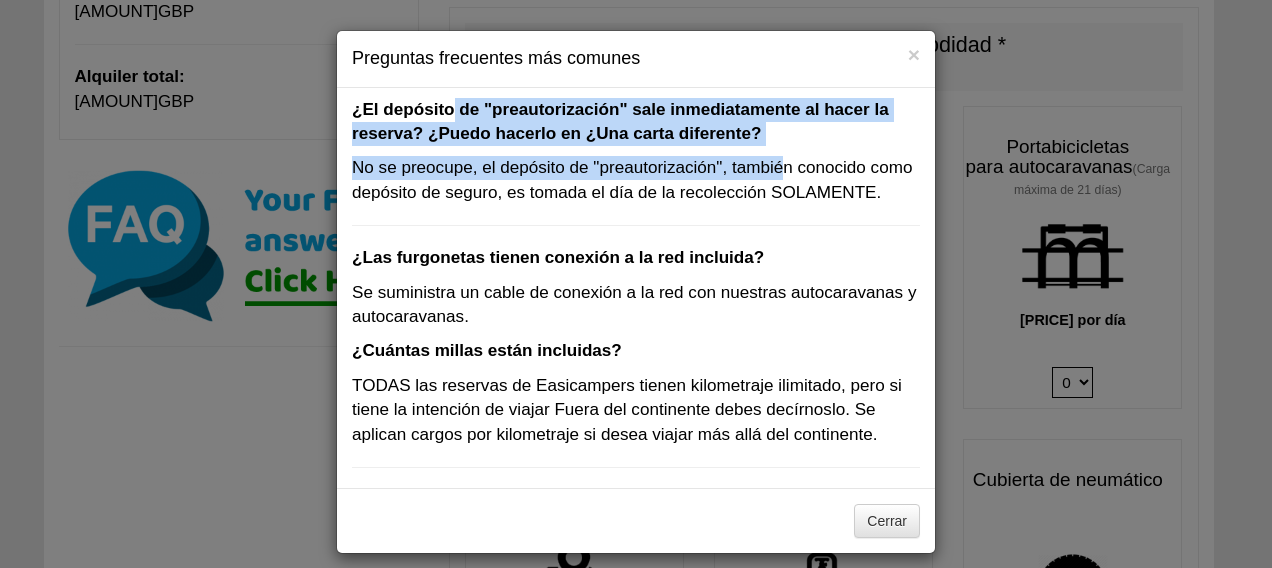drag, startPoint x: 455, startPoint y: 110, endPoint x: 774, endPoint y: 166, distance: 323.87805 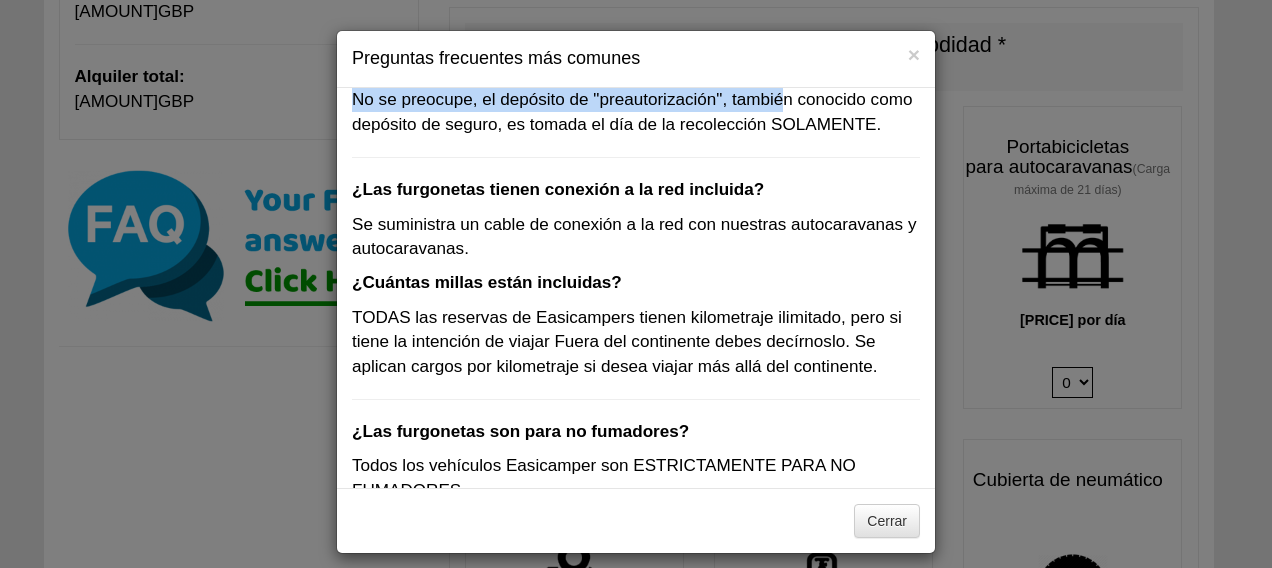 scroll, scrollTop: 500, scrollLeft: 0, axis: vertical 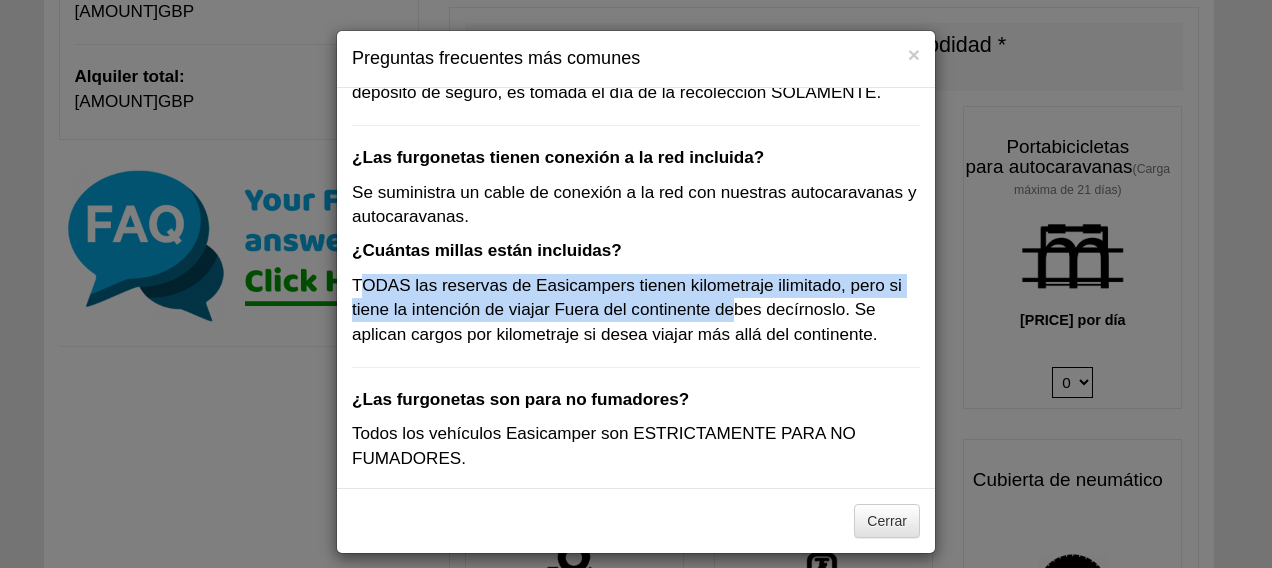 drag, startPoint x: 402, startPoint y: 311, endPoint x: 730, endPoint y: 324, distance: 328.2575 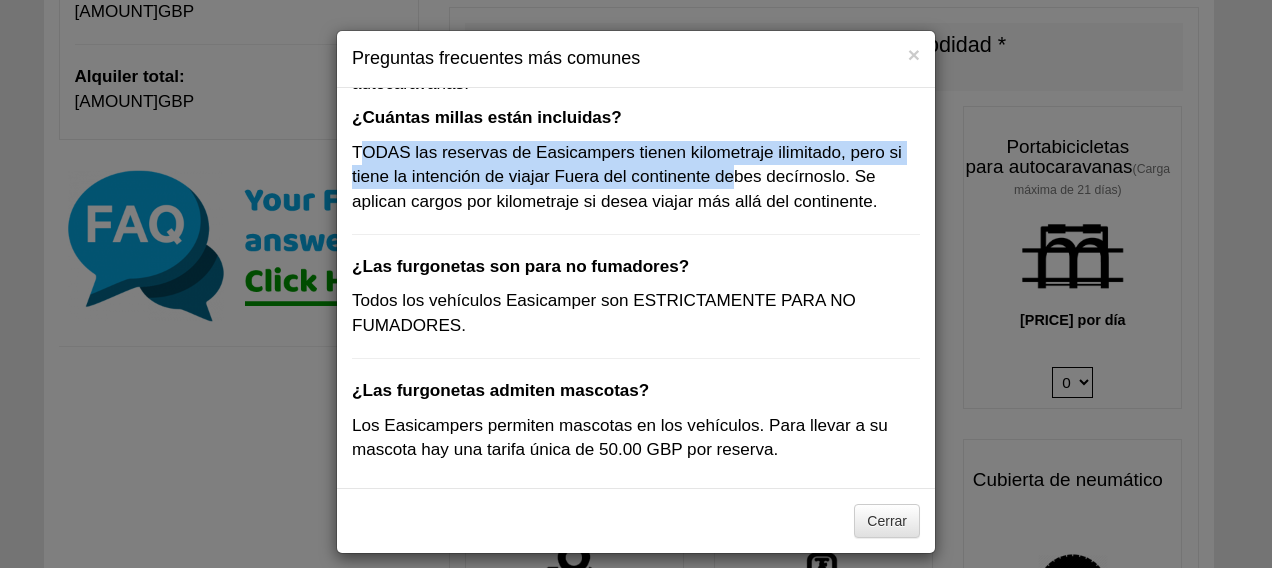 scroll, scrollTop: 656, scrollLeft: 0, axis: vertical 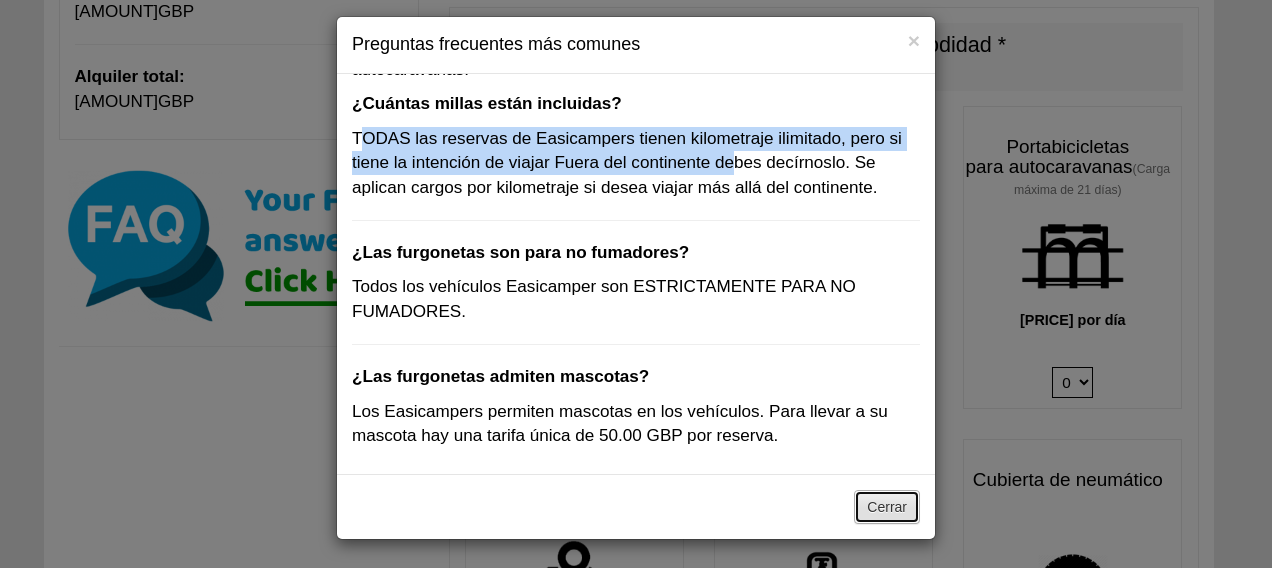click on "Cerrar" at bounding box center (887, 507) 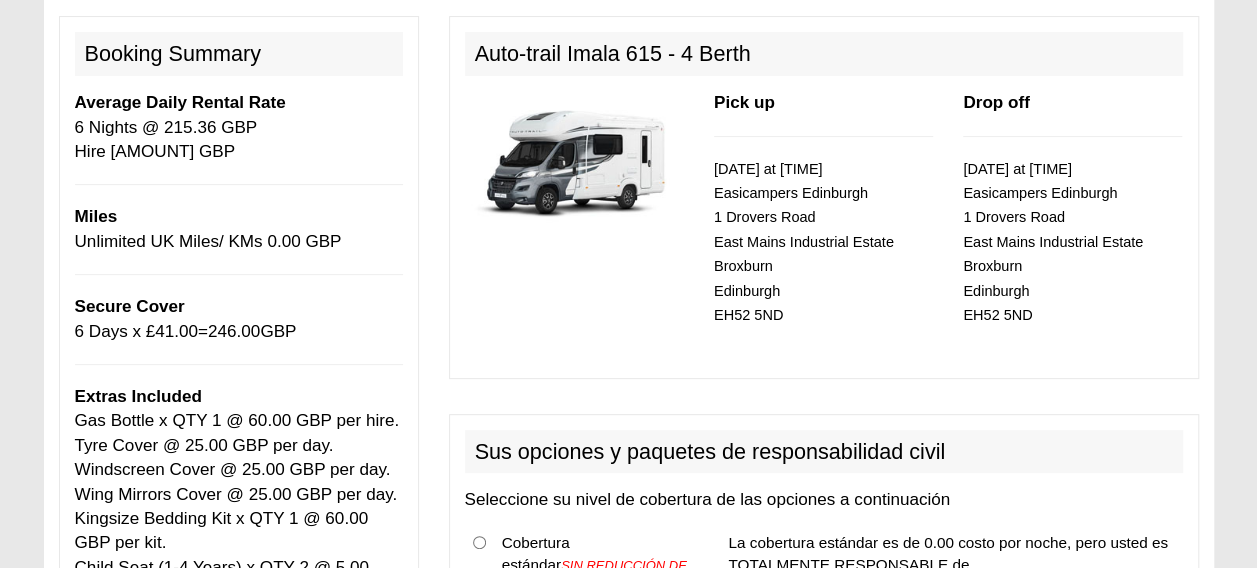 scroll, scrollTop: 0, scrollLeft: 0, axis: both 